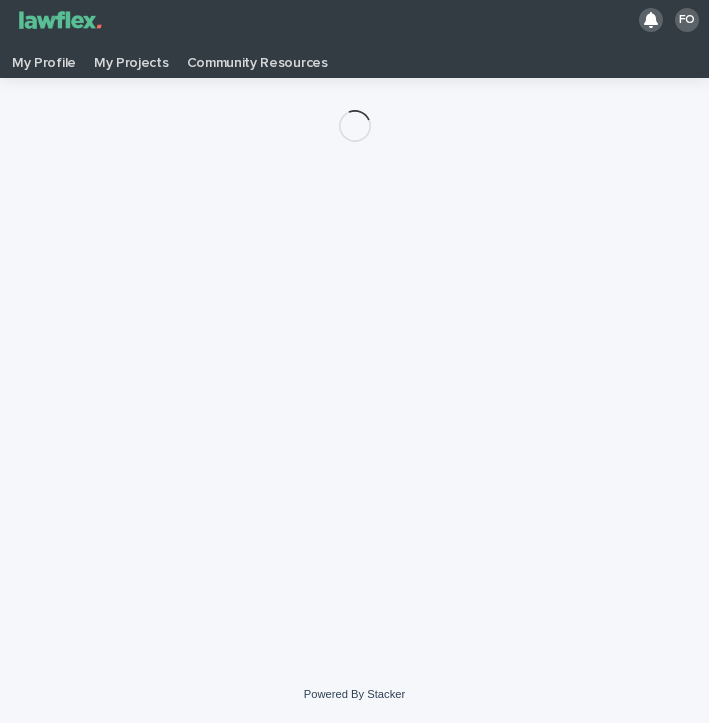 scroll, scrollTop: 0, scrollLeft: 0, axis: both 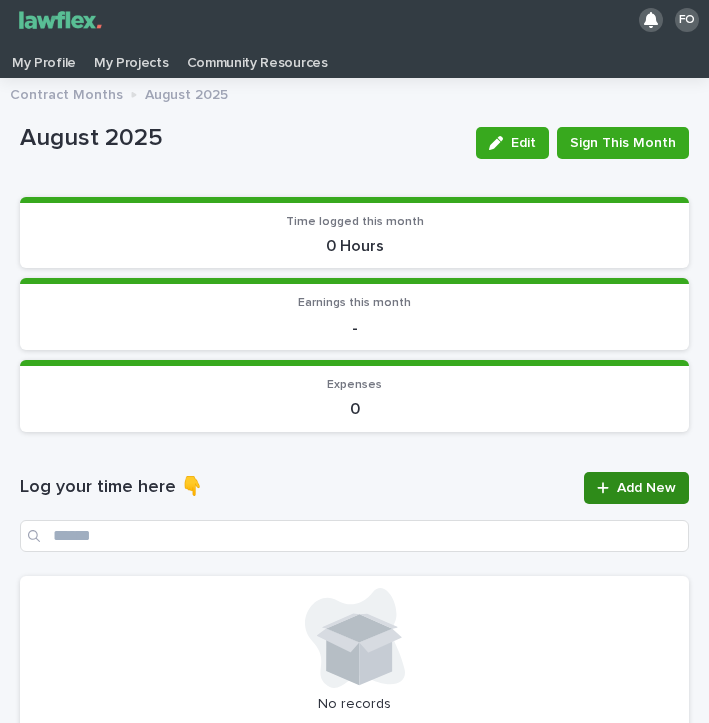 click on "Add New" at bounding box center [646, 488] 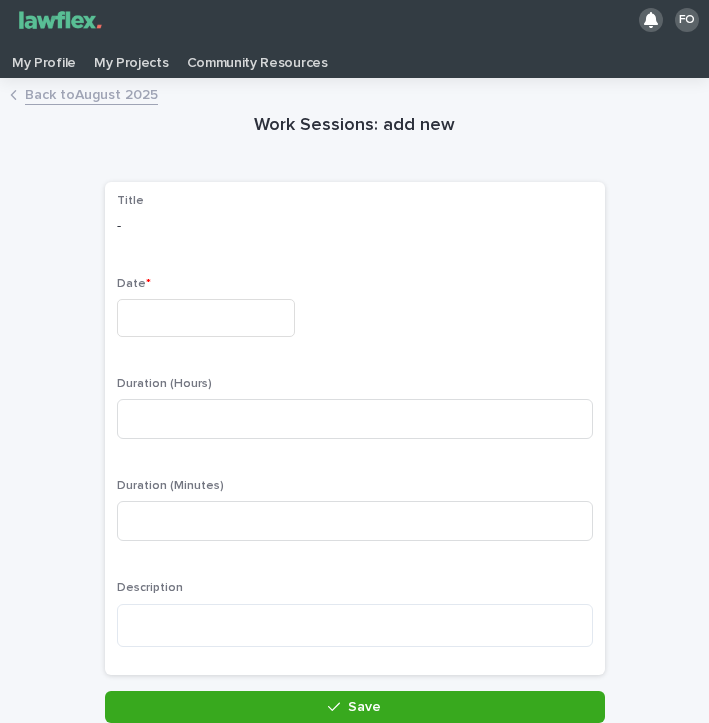 click on "Back to [MONTH] [YEAR]" at bounding box center (91, 93) 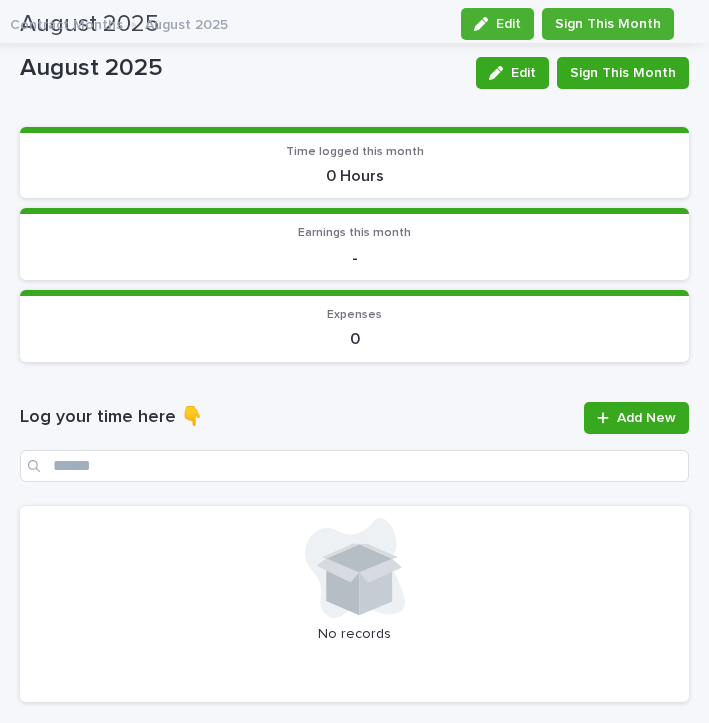scroll, scrollTop: 0, scrollLeft: 0, axis: both 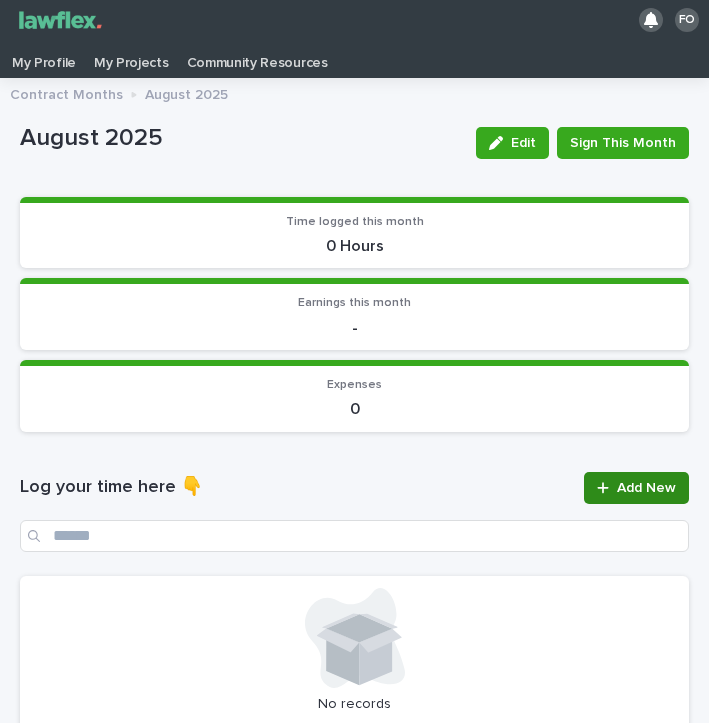click on "Add New" at bounding box center (646, 488) 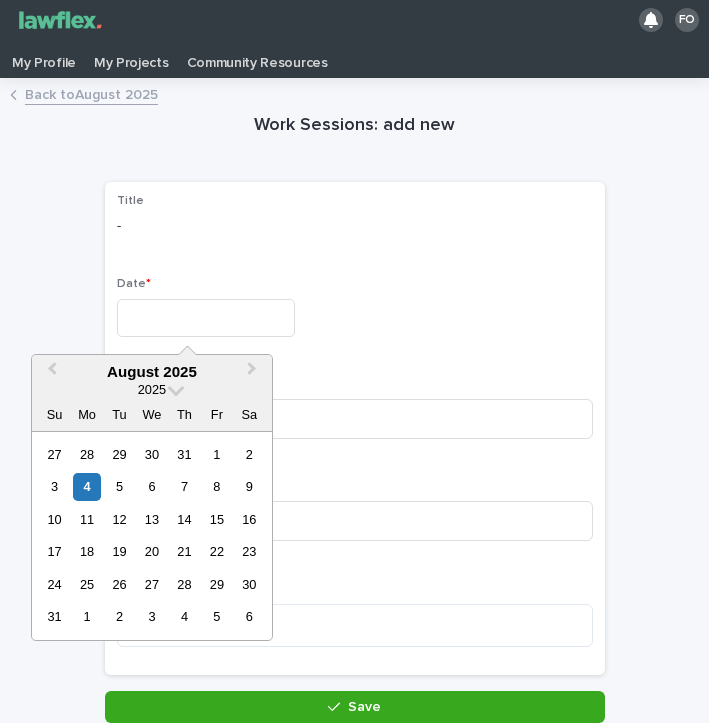 click at bounding box center (206, 317) 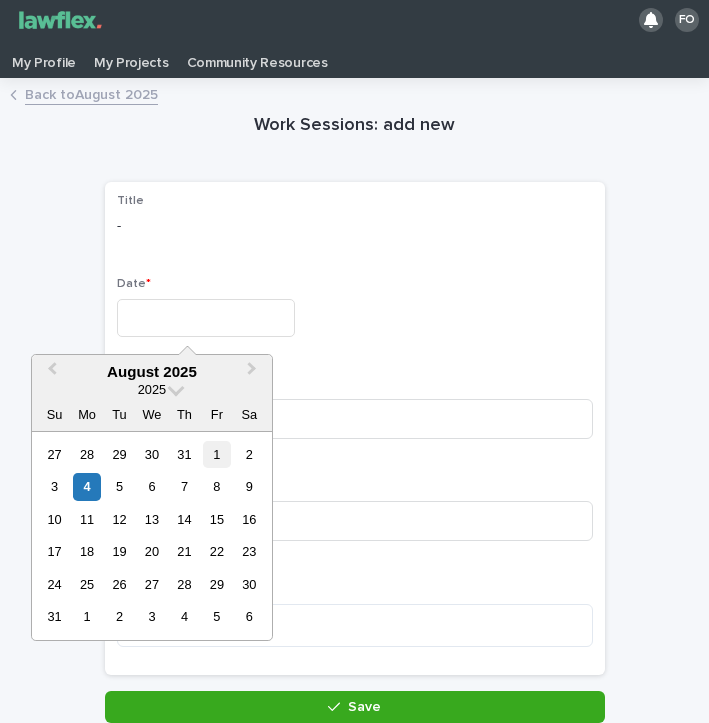 click on "1" at bounding box center [216, 454] 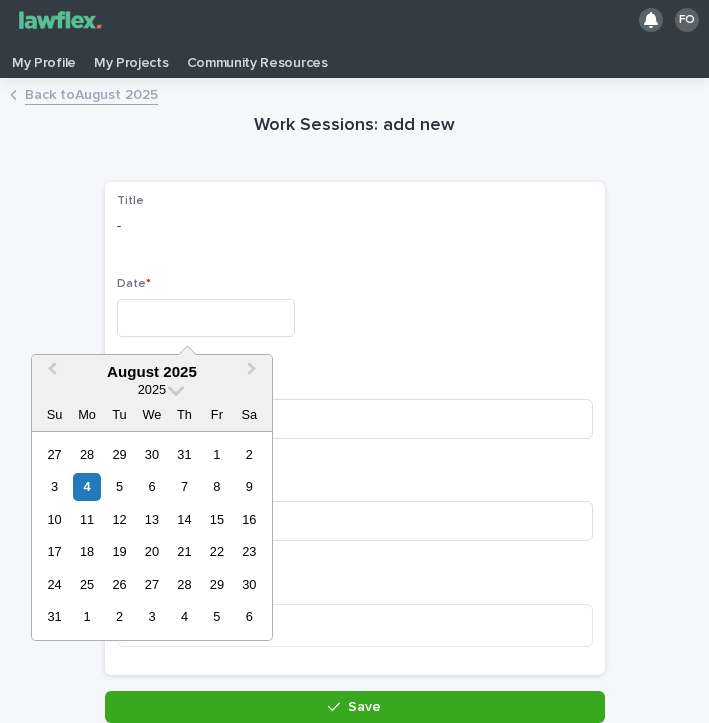 type on "********" 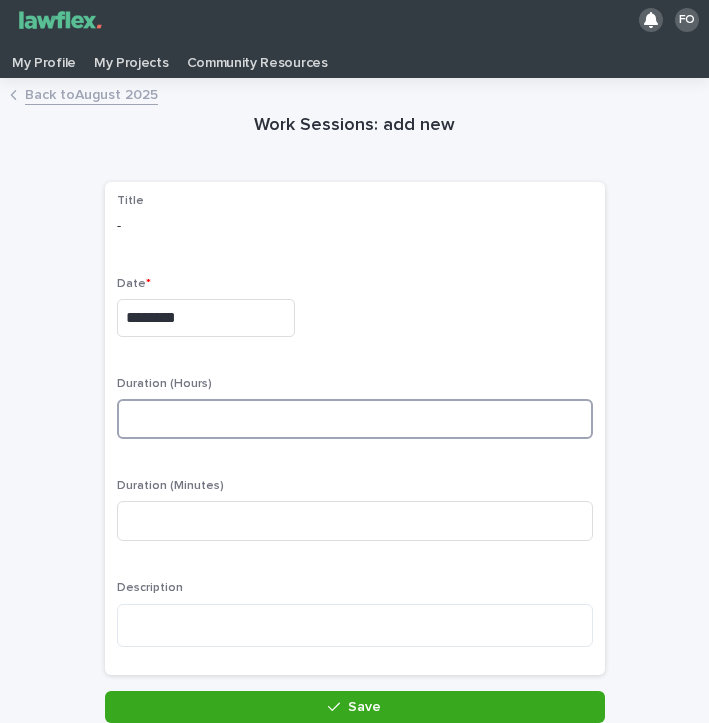 click at bounding box center [355, 419] 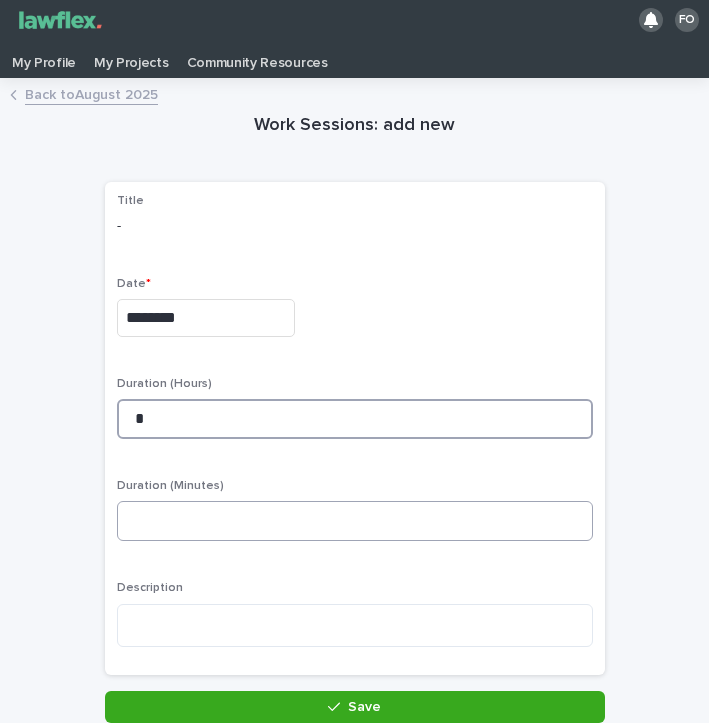 type on "*" 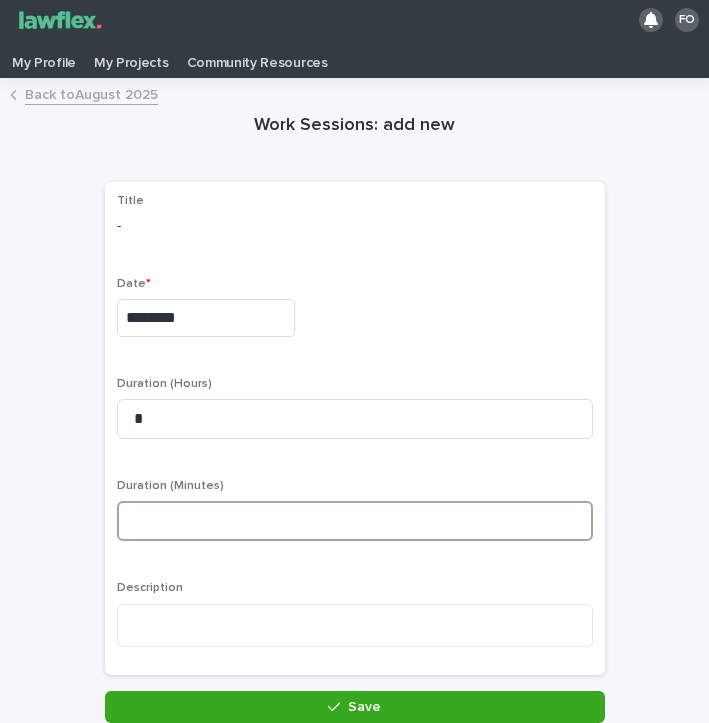 click at bounding box center [355, 521] 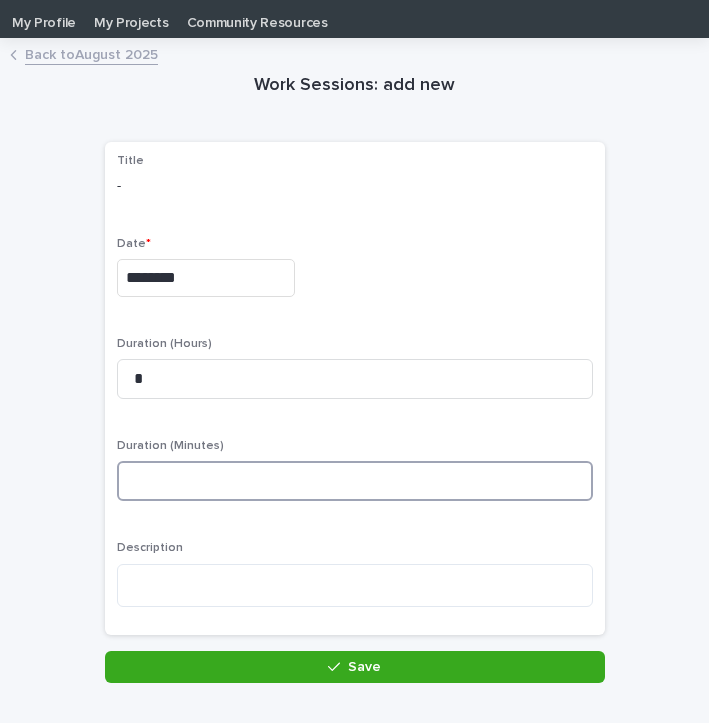 scroll, scrollTop: 132, scrollLeft: 0, axis: vertical 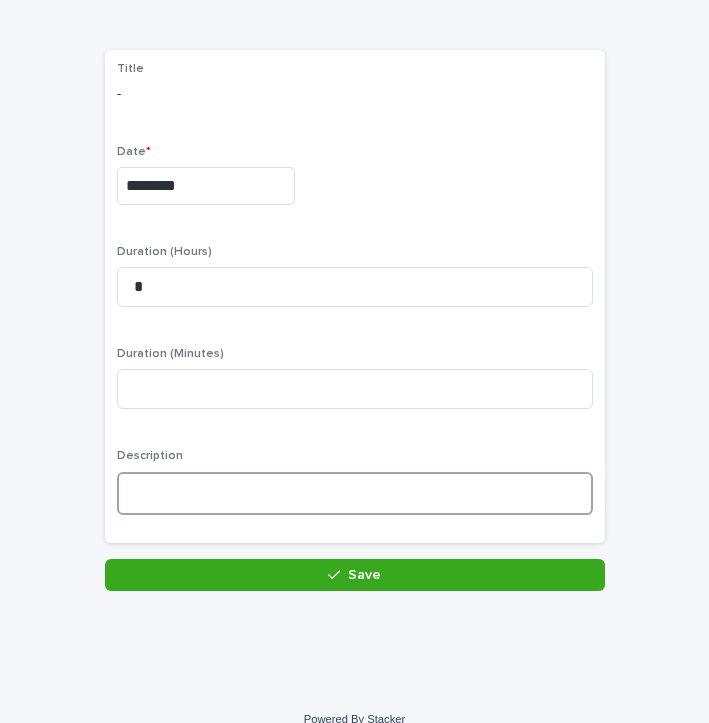 click at bounding box center (355, 493) 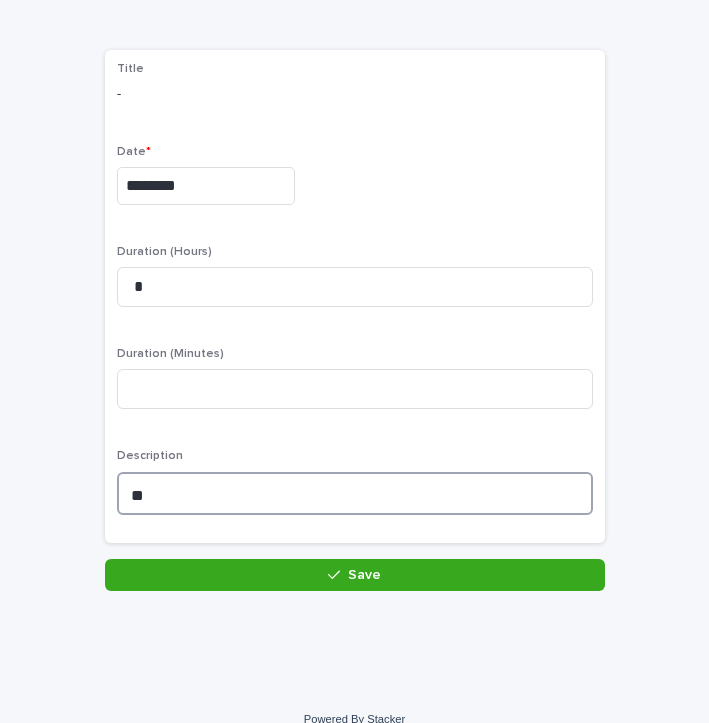 type on "*" 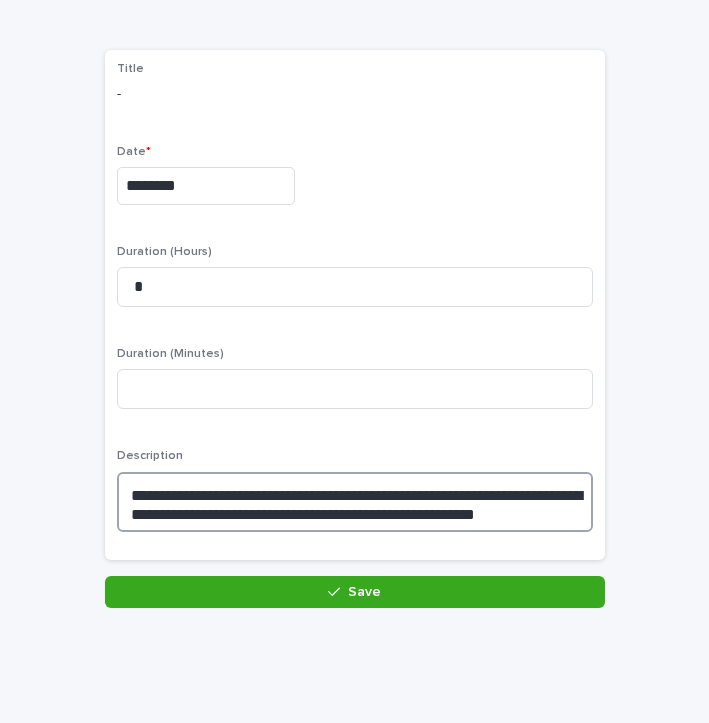 drag, startPoint x: 474, startPoint y: 503, endPoint x: 347, endPoint y: 506, distance: 127.03543 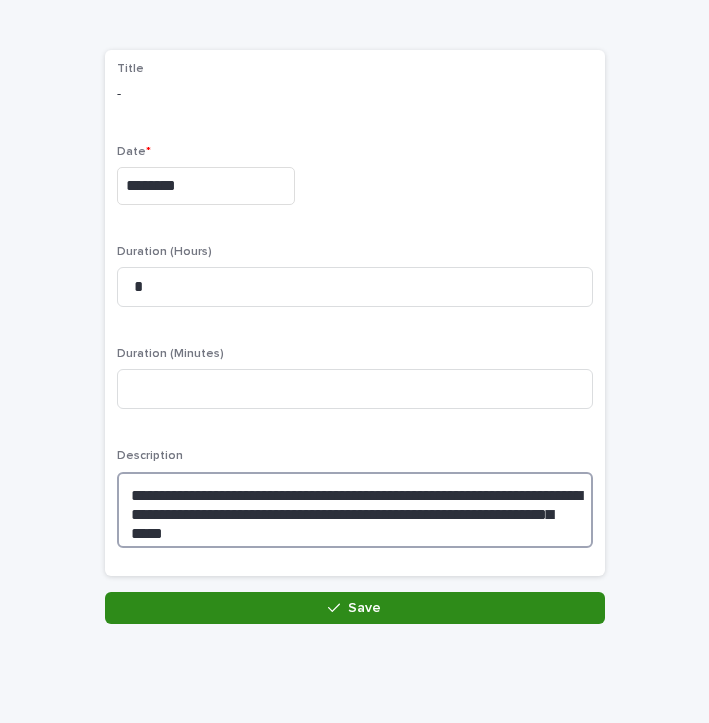 type on "**********" 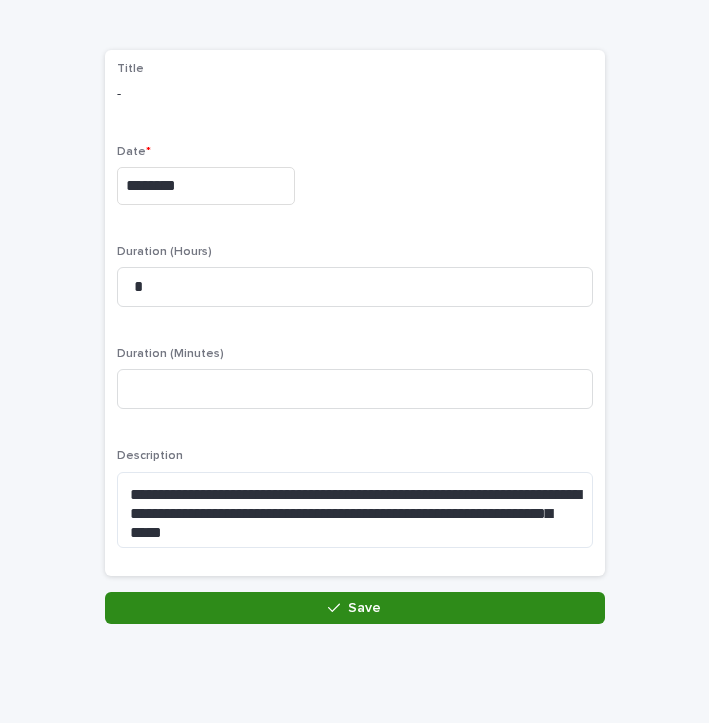 click on "Save" at bounding box center [355, 608] 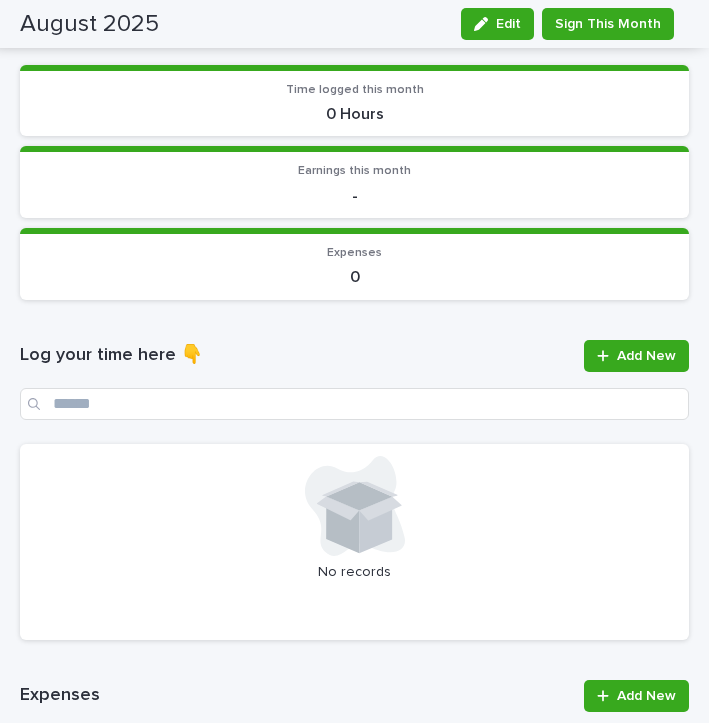 scroll, scrollTop: 364, scrollLeft: 0, axis: vertical 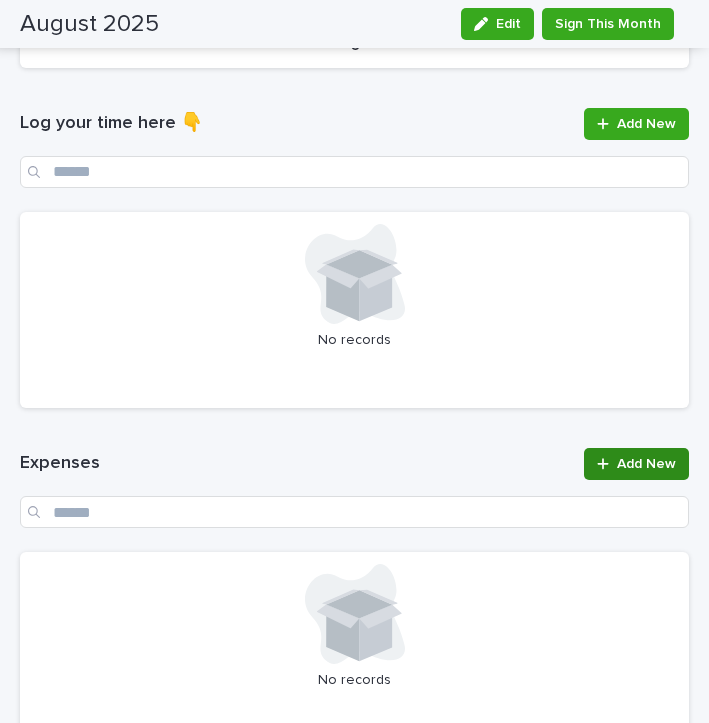 click on "Add New" at bounding box center (646, 464) 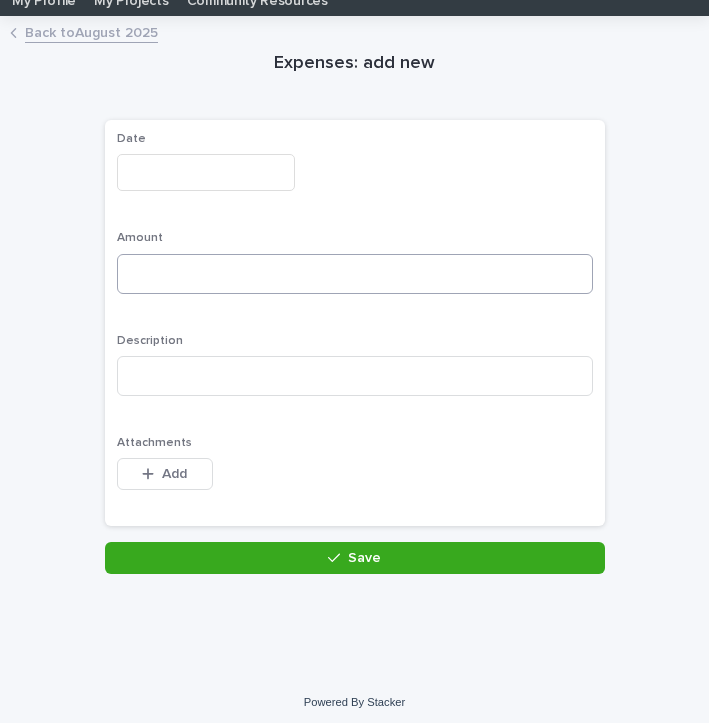 scroll, scrollTop: 0, scrollLeft: 0, axis: both 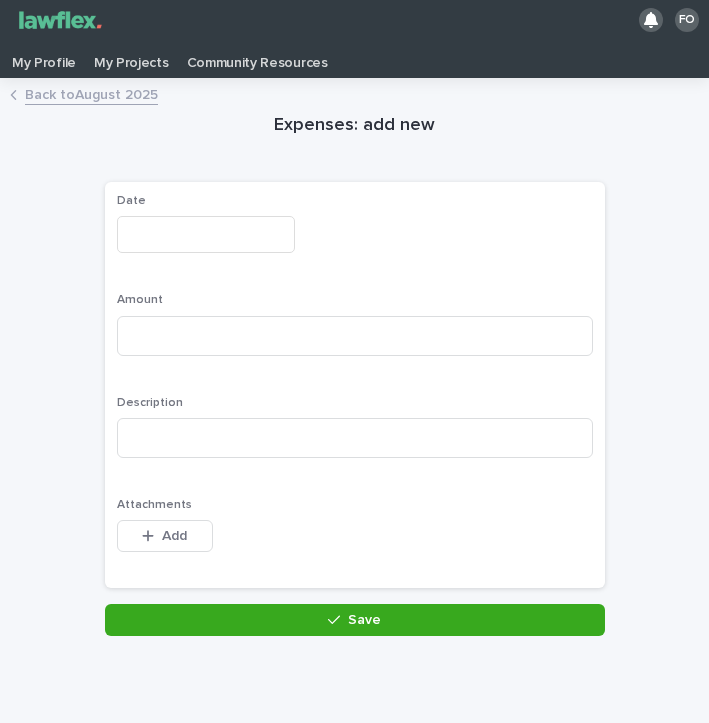 click on "Back to [MONTH] [YEAR]" at bounding box center [91, 93] 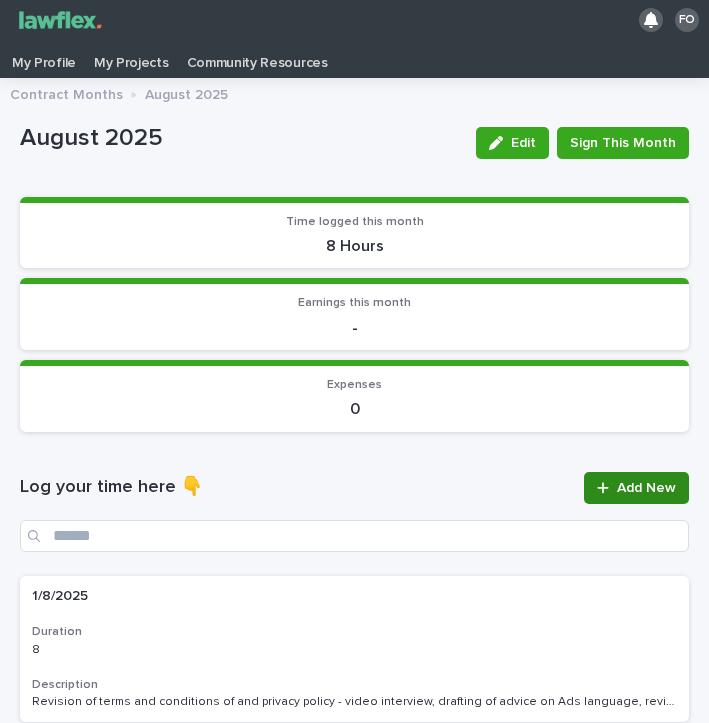 click on "Add New" at bounding box center [646, 488] 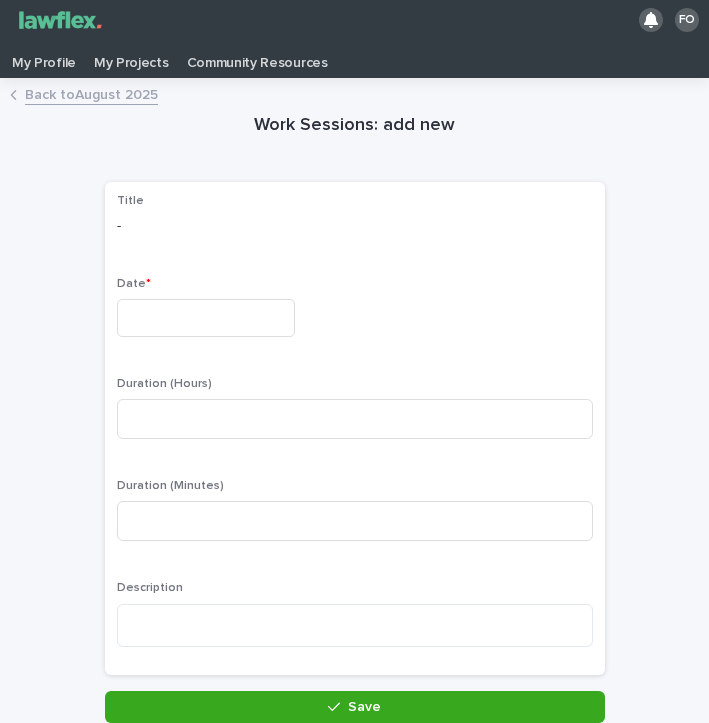 click at bounding box center [206, 317] 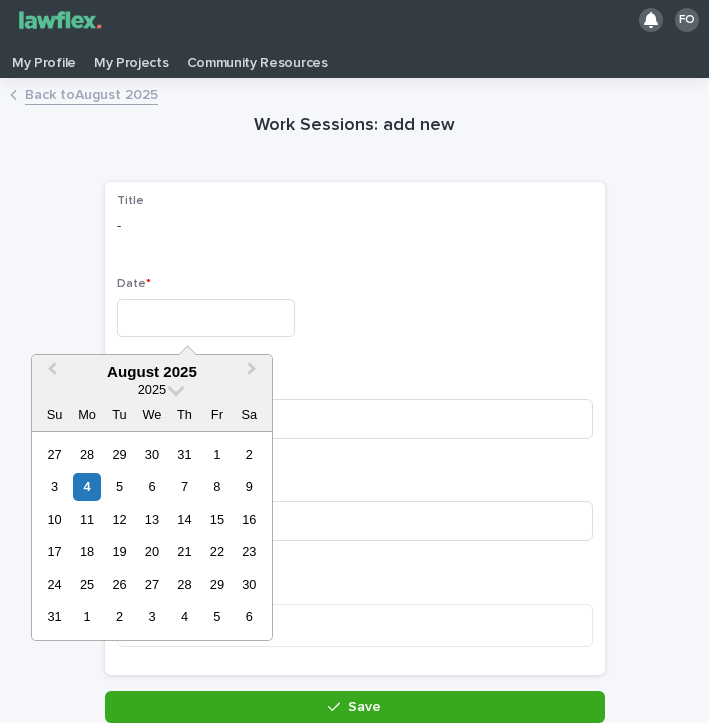 click on "4" at bounding box center (86, 486) 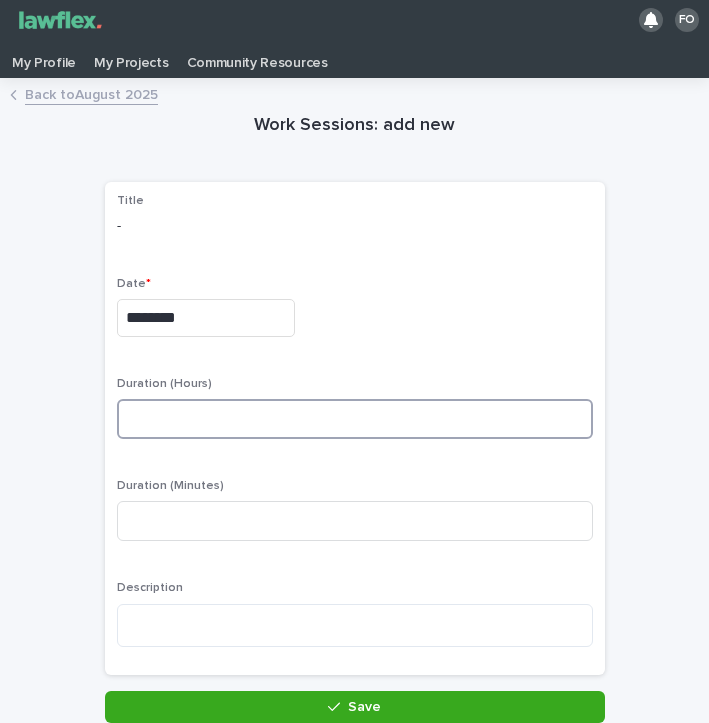click at bounding box center [355, 419] 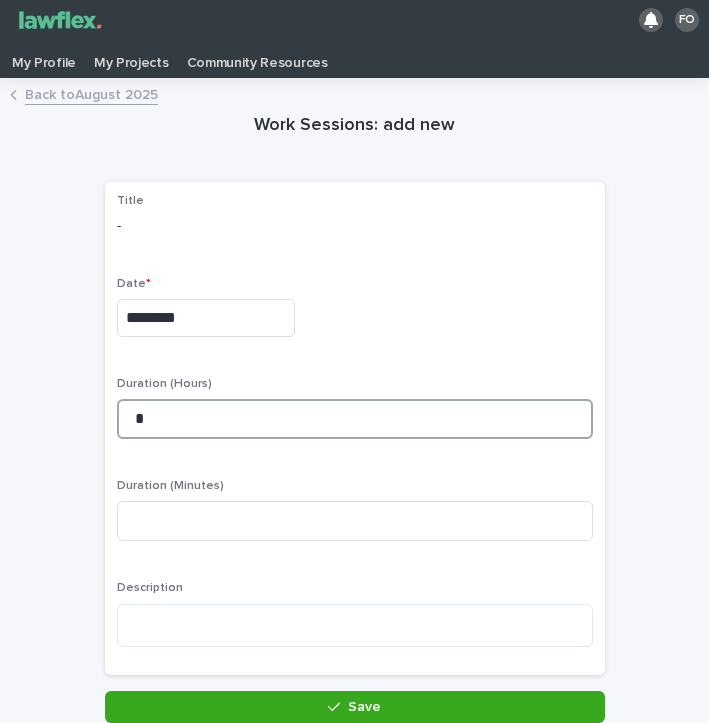 scroll, scrollTop: 154, scrollLeft: 0, axis: vertical 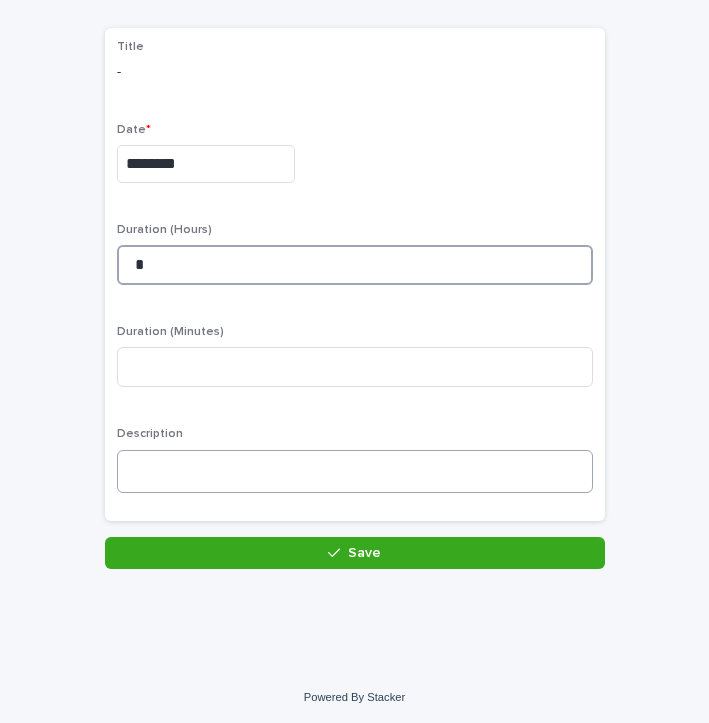 type on "*" 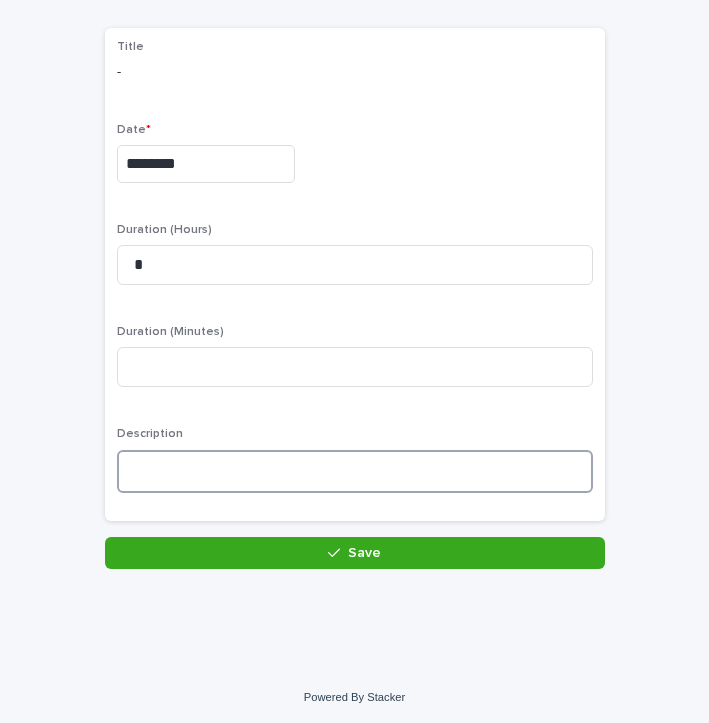 drag, startPoint x: 175, startPoint y: 455, endPoint x: 179, endPoint y: 465, distance: 10.770329 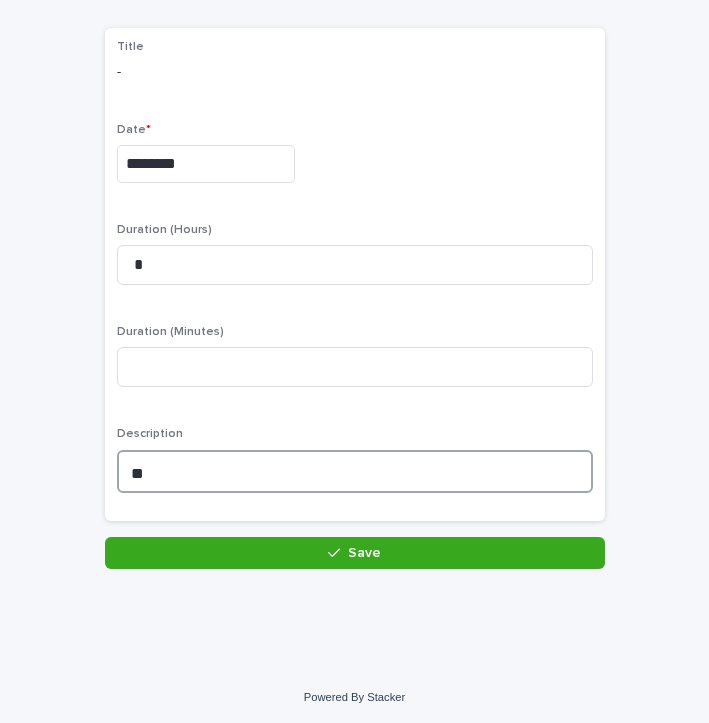 type on "*" 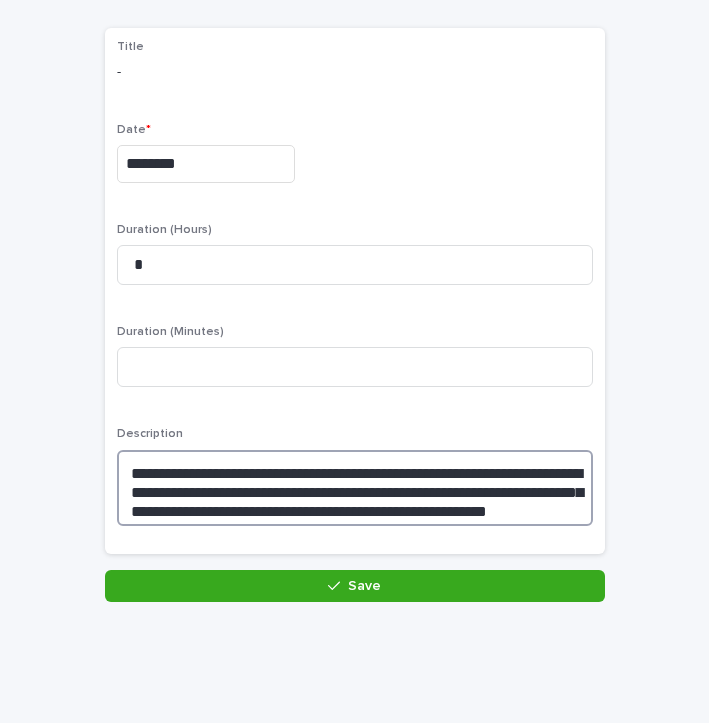 type on "**********" 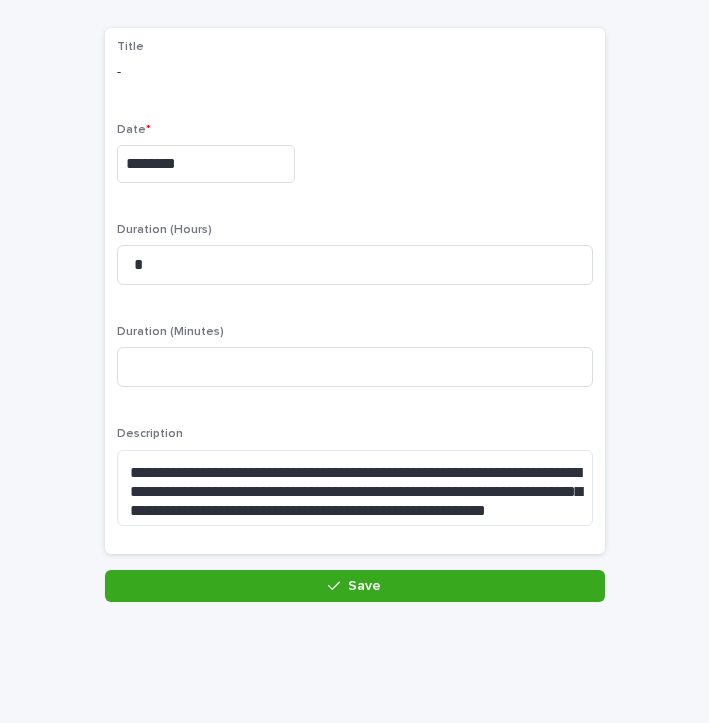 click on "**********" at bounding box center [354, 294] 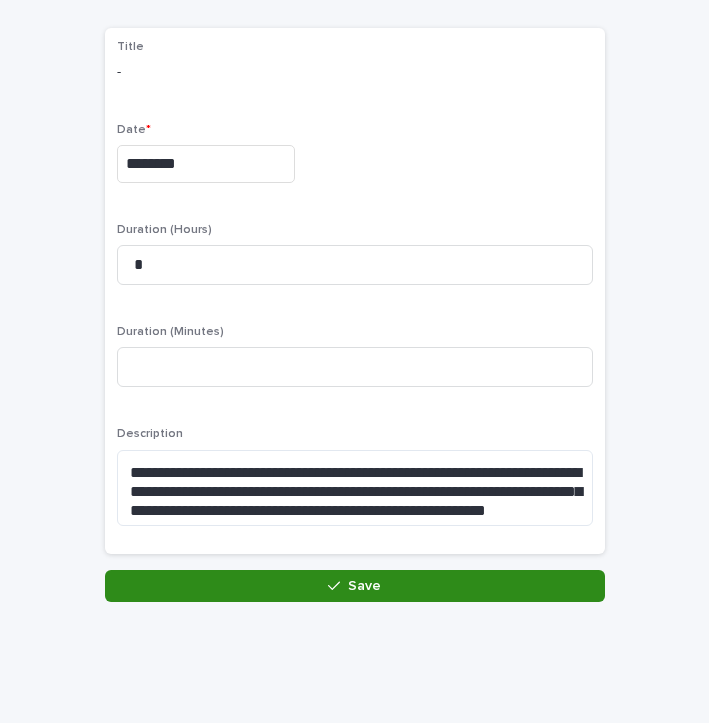 click on "Save" at bounding box center (355, 586) 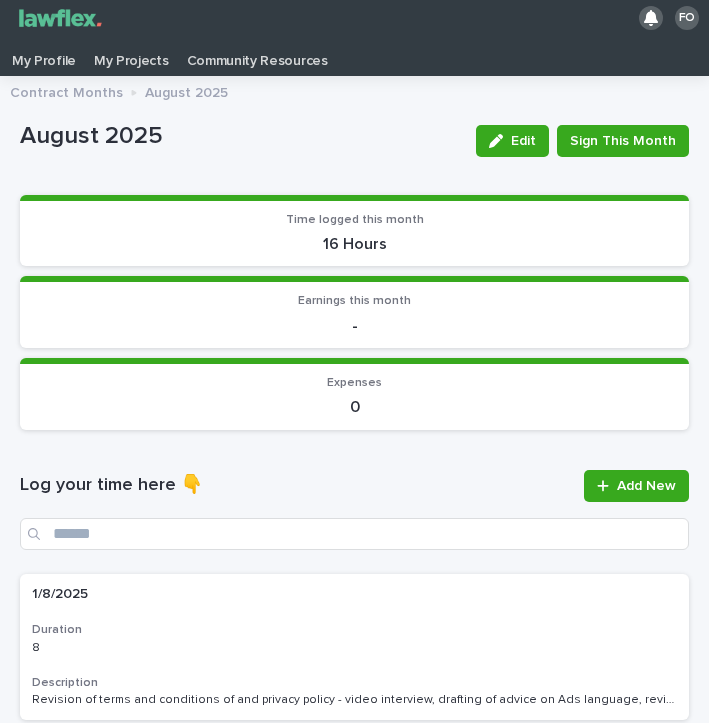 scroll, scrollTop: 0, scrollLeft: 0, axis: both 